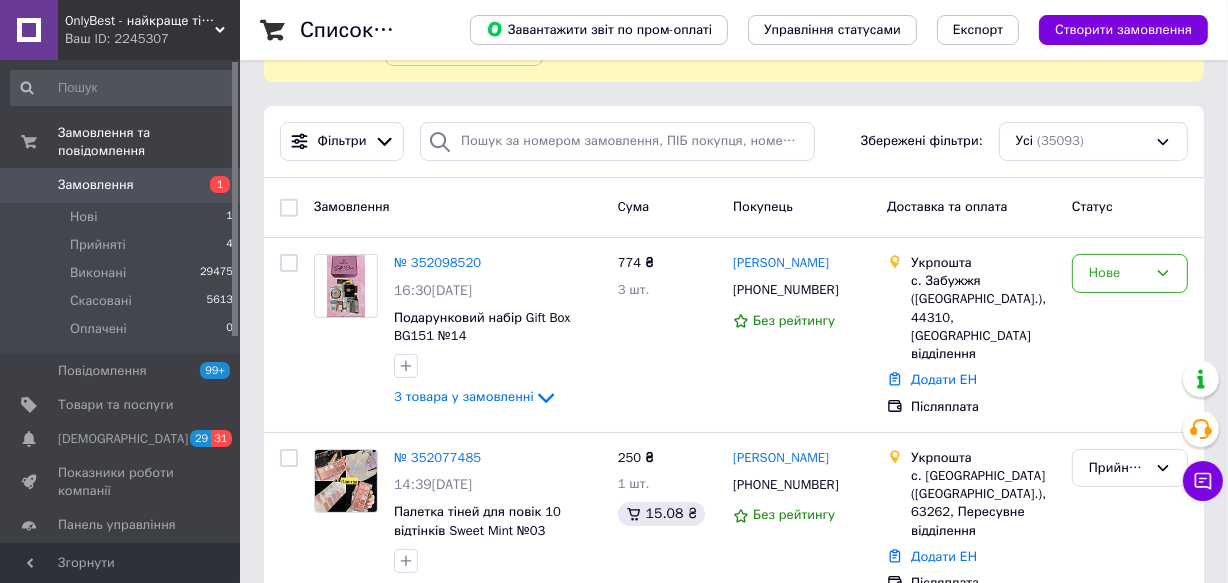 scroll, scrollTop: 0, scrollLeft: 0, axis: both 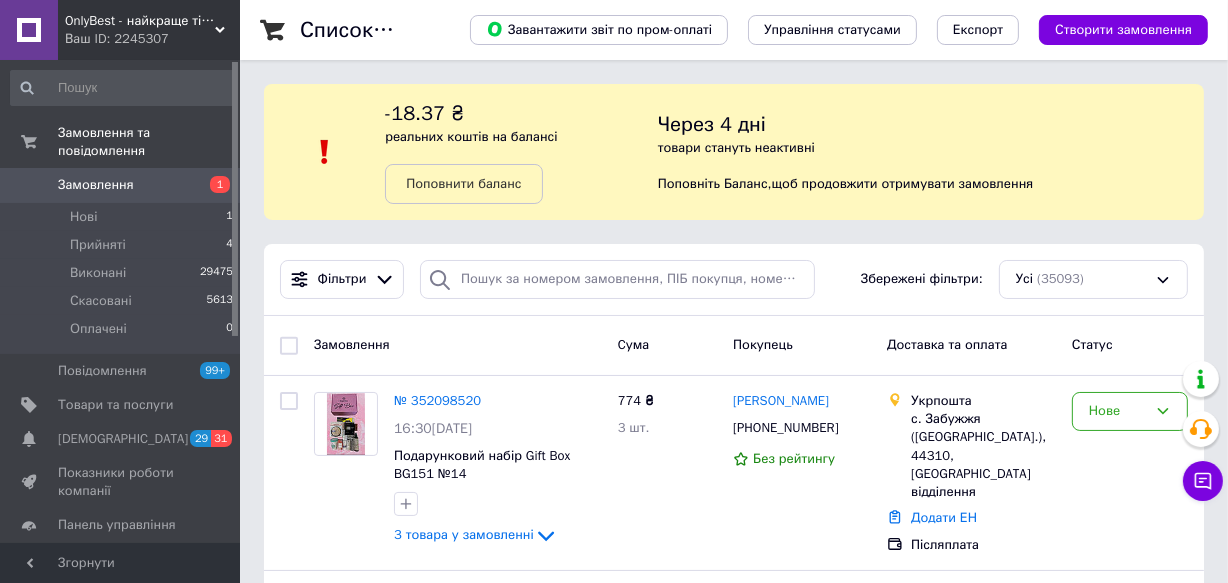click on "Замовлення" at bounding box center (96, 185) 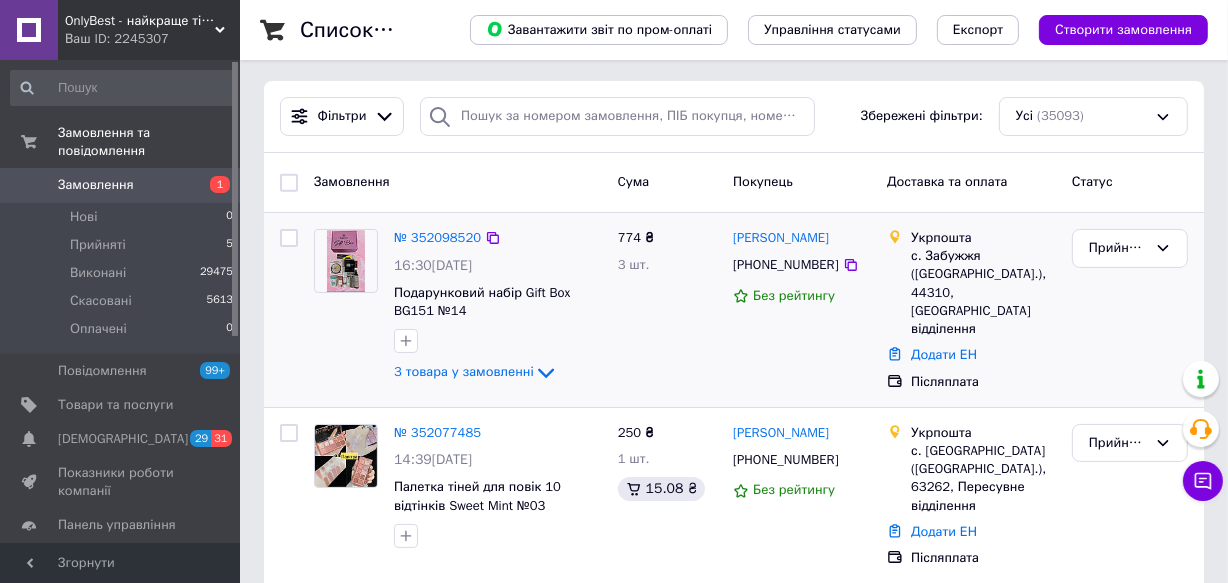 scroll, scrollTop: 181, scrollLeft: 0, axis: vertical 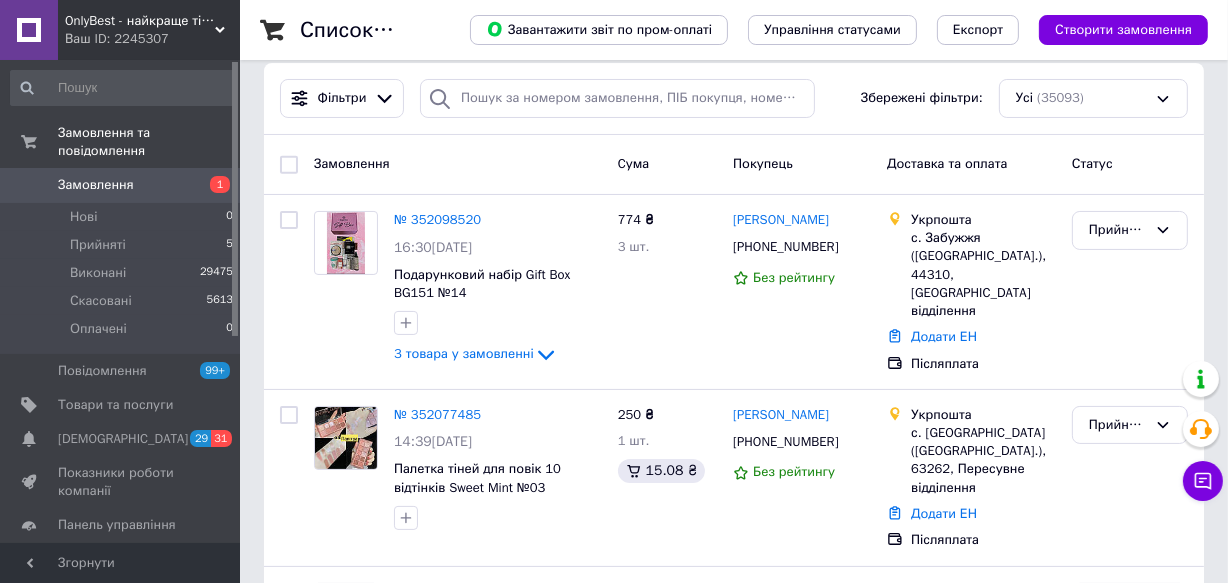 click on "Замовлення 1" at bounding box center (122, 185) 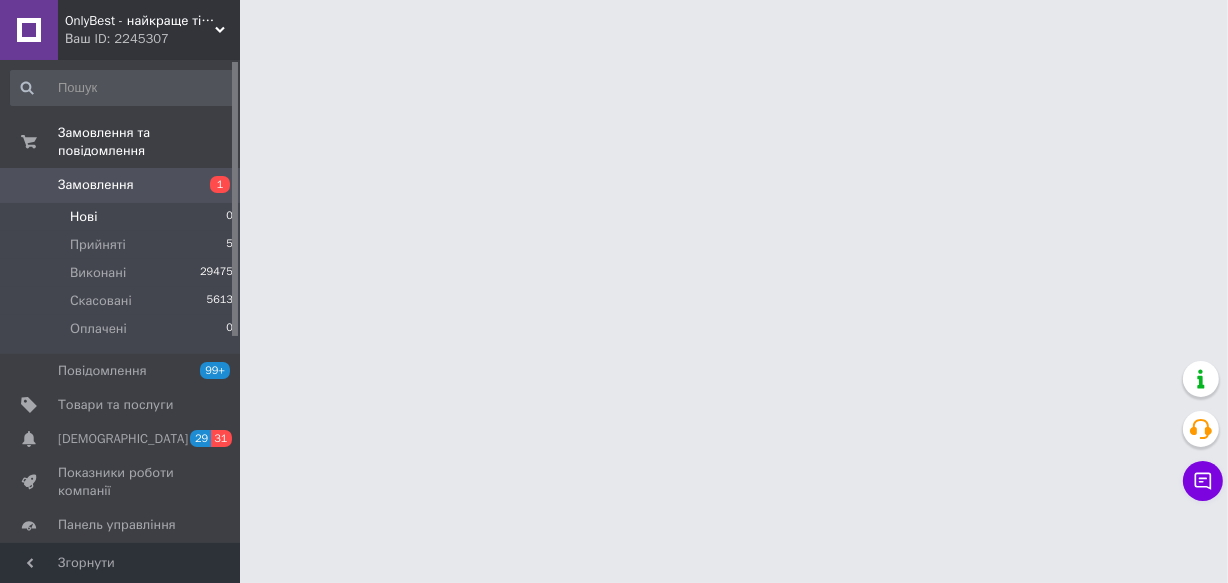 scroll, scrollTop: 0, scrollLeft: 0, axis: both 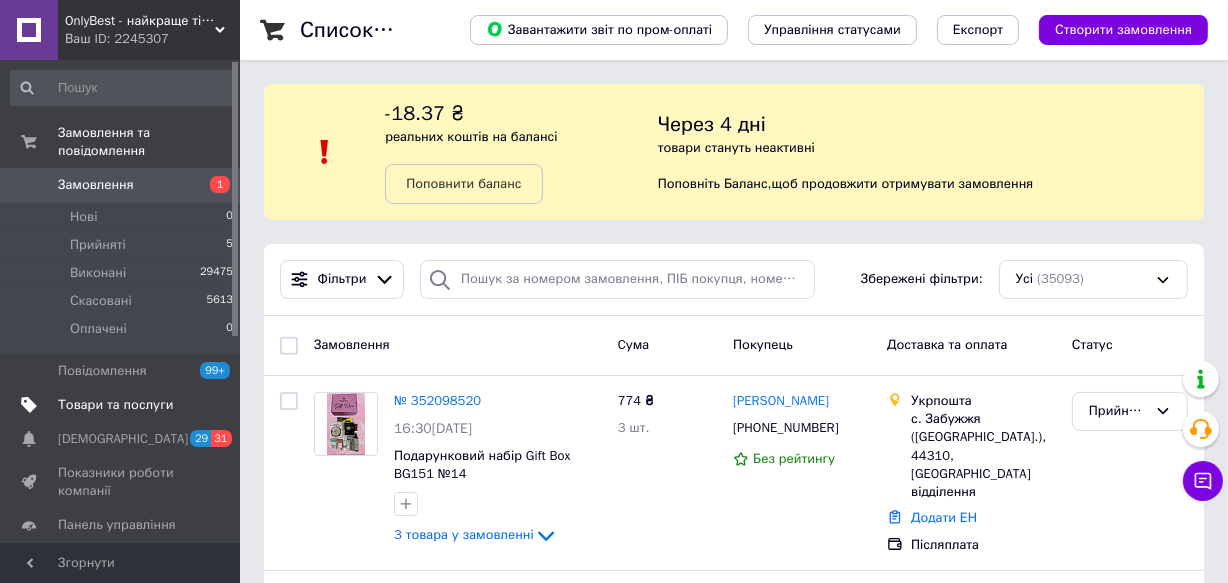 click on "Товари та послуги" at bounding box center [115, 405] 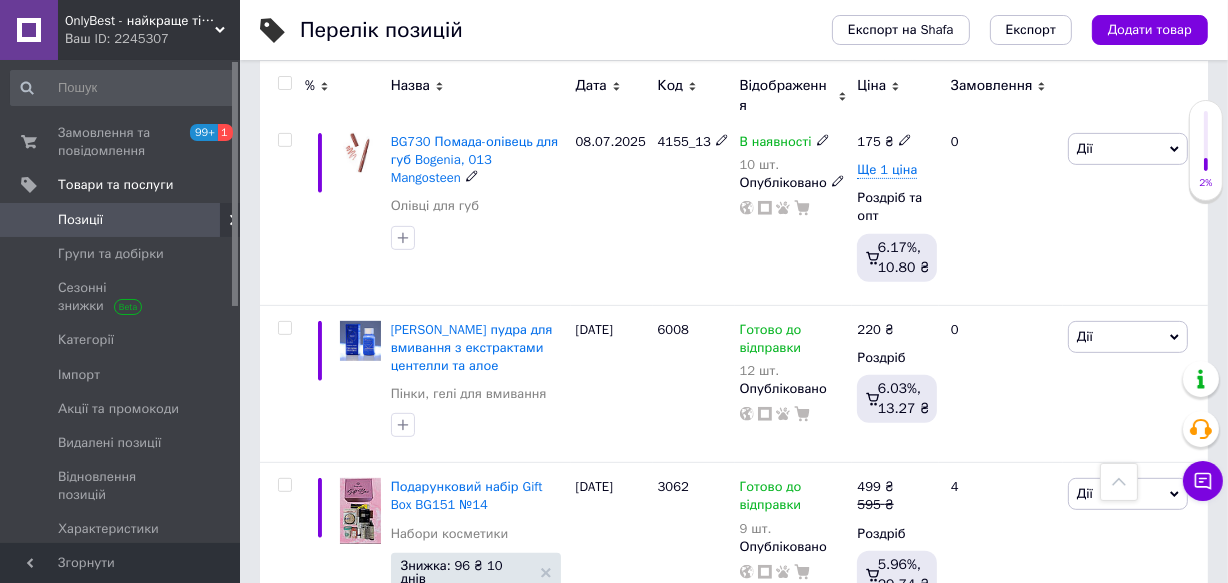 scroll, scrollTop: 818, scrollLeft: 0, axis: vertical 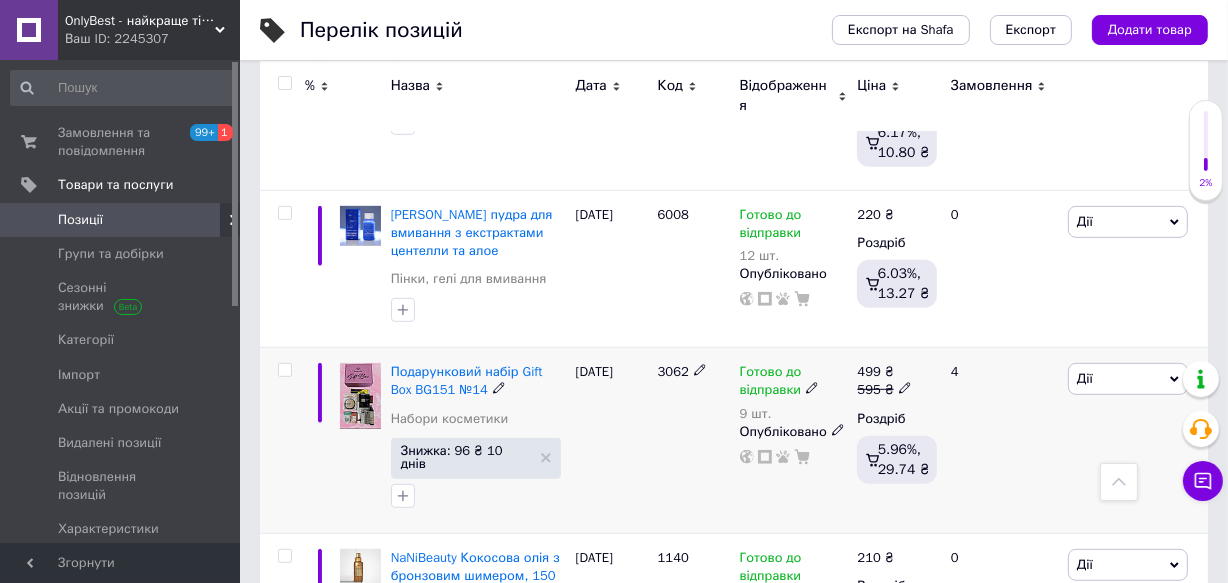 click on "Дії" at bounding box center [1128, 379] 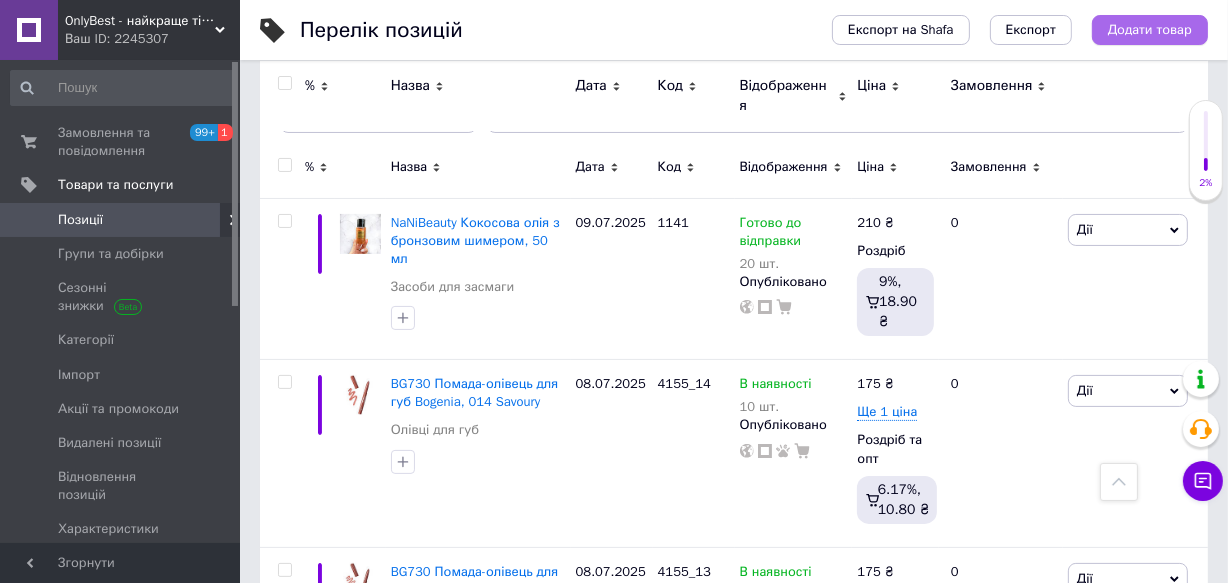 scroll, scrollTop: 272, scrollLeft: 0, axis: vertical 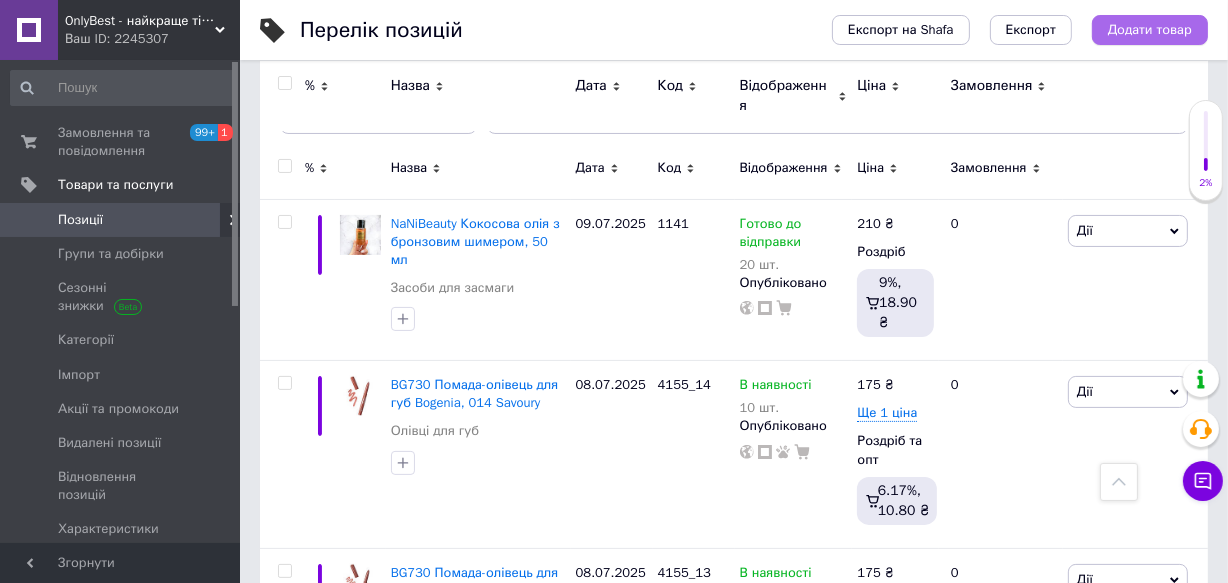 click on "Додати товар" at bounding box center [1150, 30] 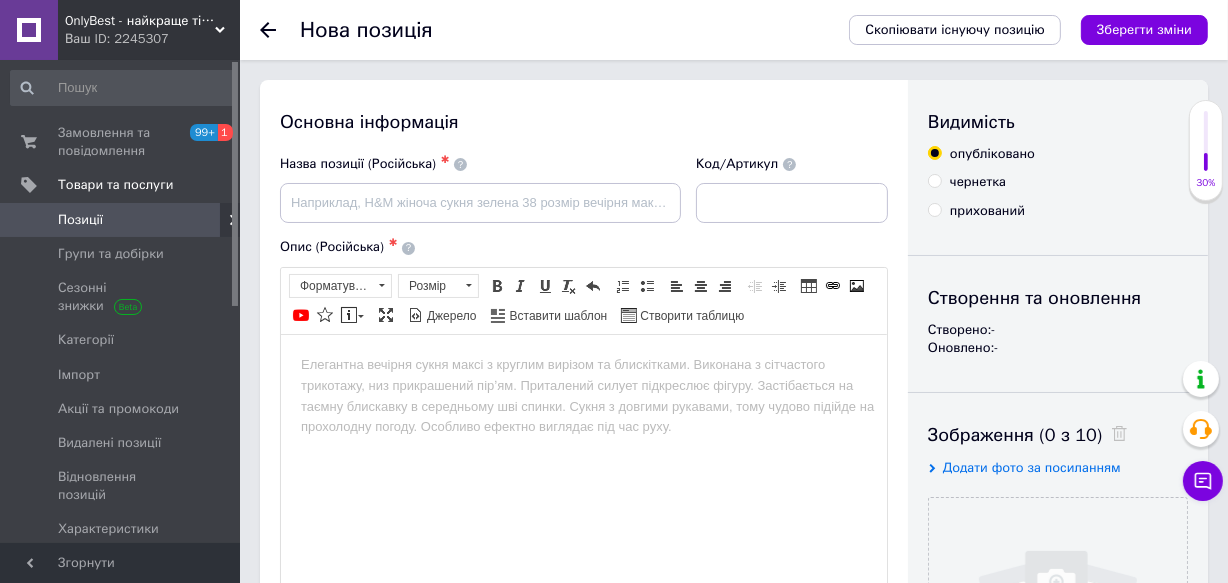 scroll, scrollTop: 0, scrollLeft: 0, axis: both 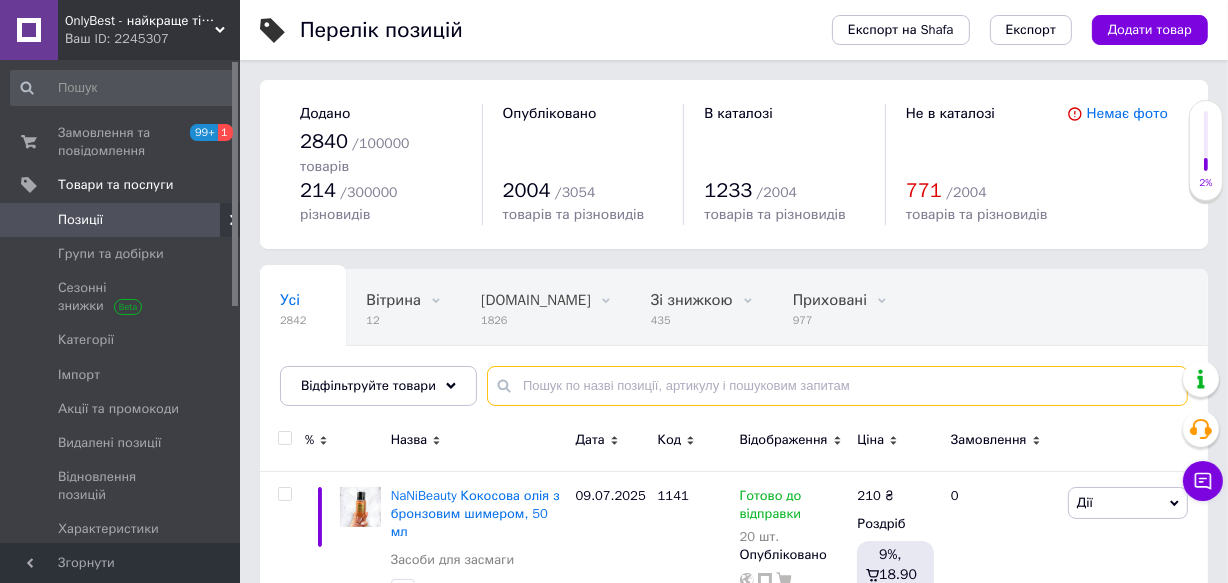 click at bounding box center [837, 386] 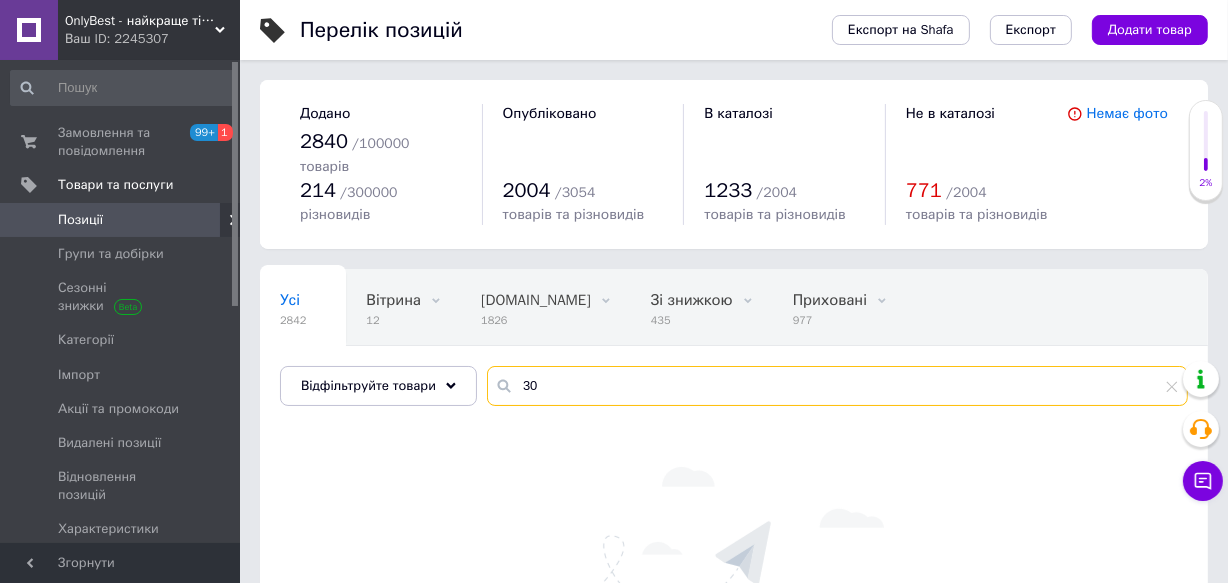 type on "3" 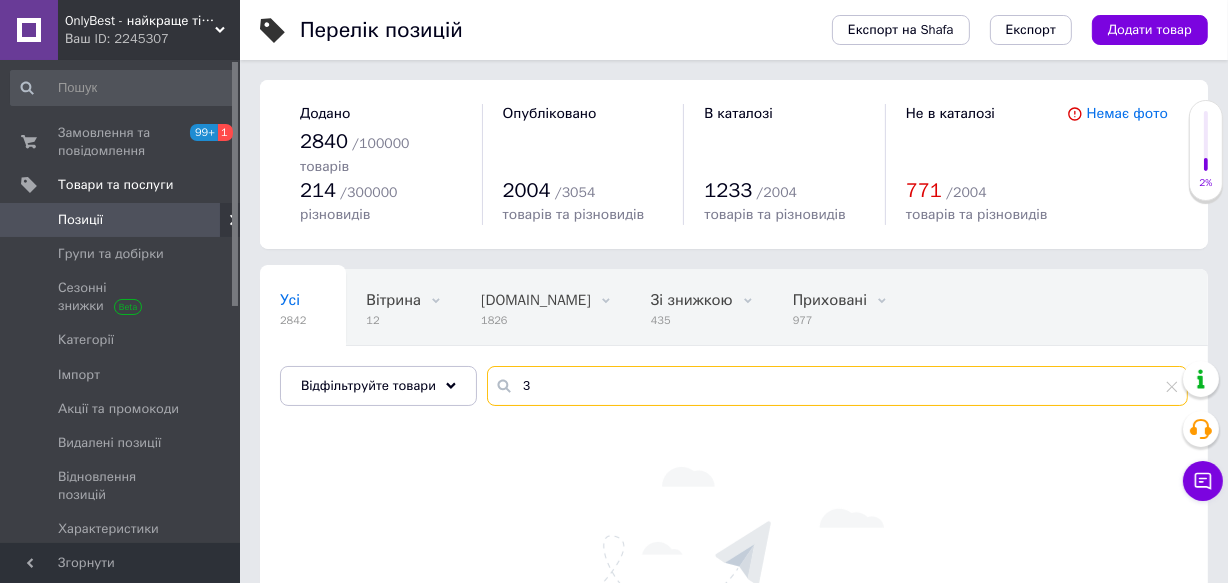 type 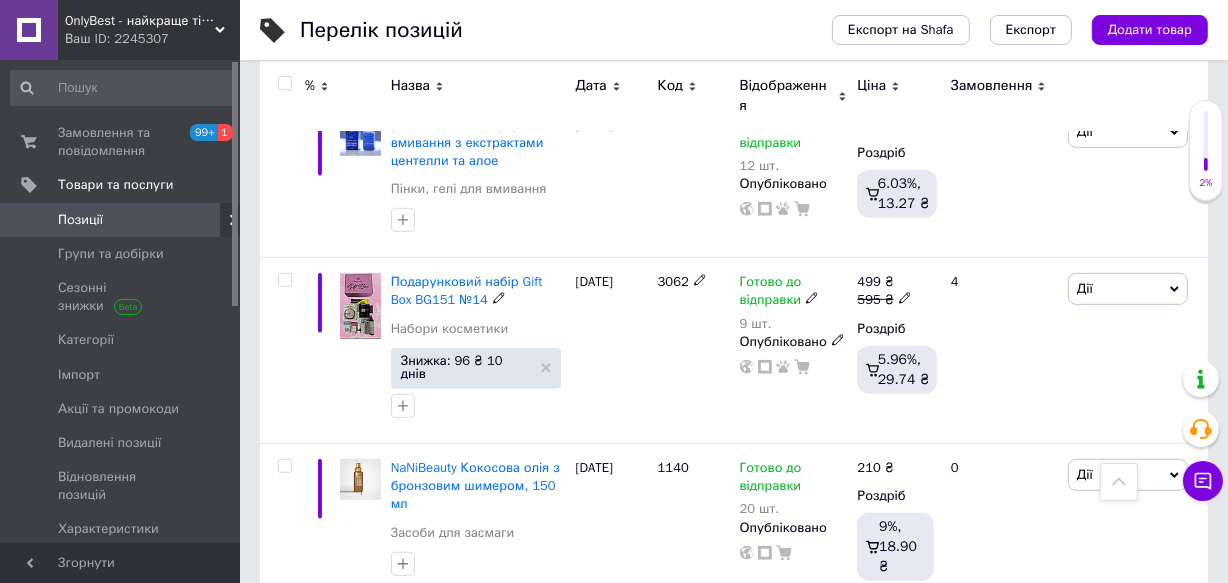 scroll, scrollTop: 909, scrollLeft: 0, axis: vertical 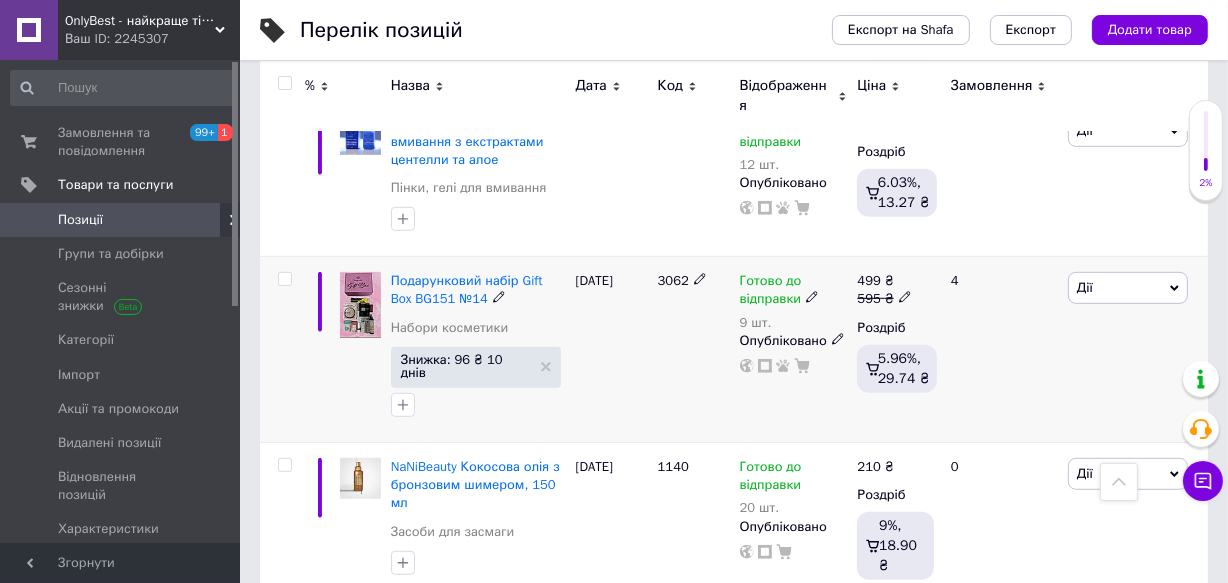 click on "Дії" at bounding box center (1085, 287) 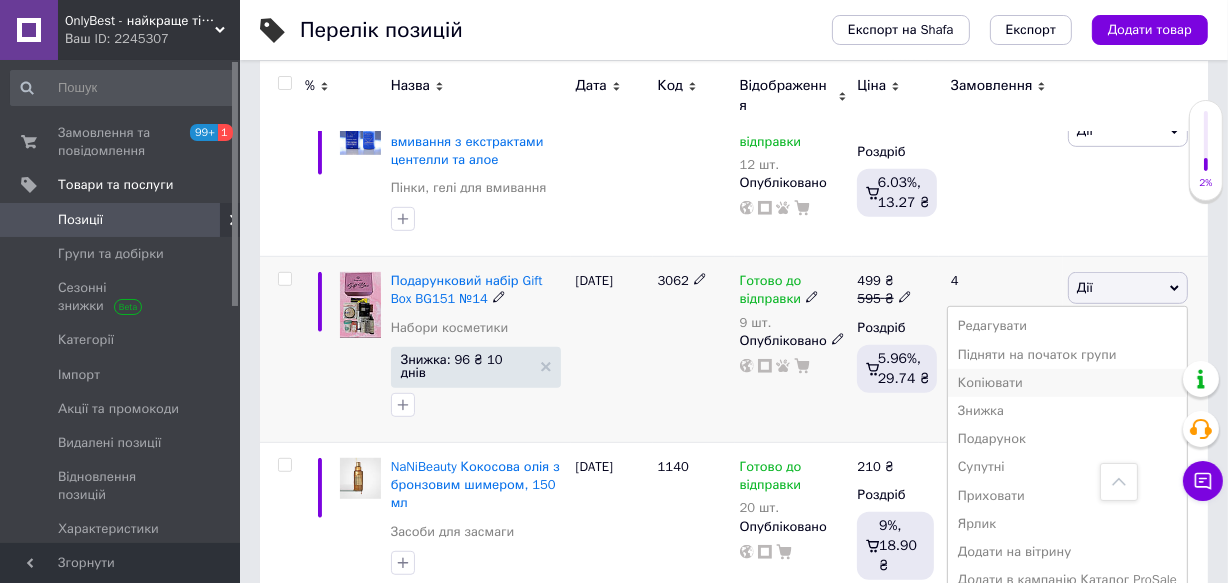 click on "Копіювати" at bounding box center (1067, 383) 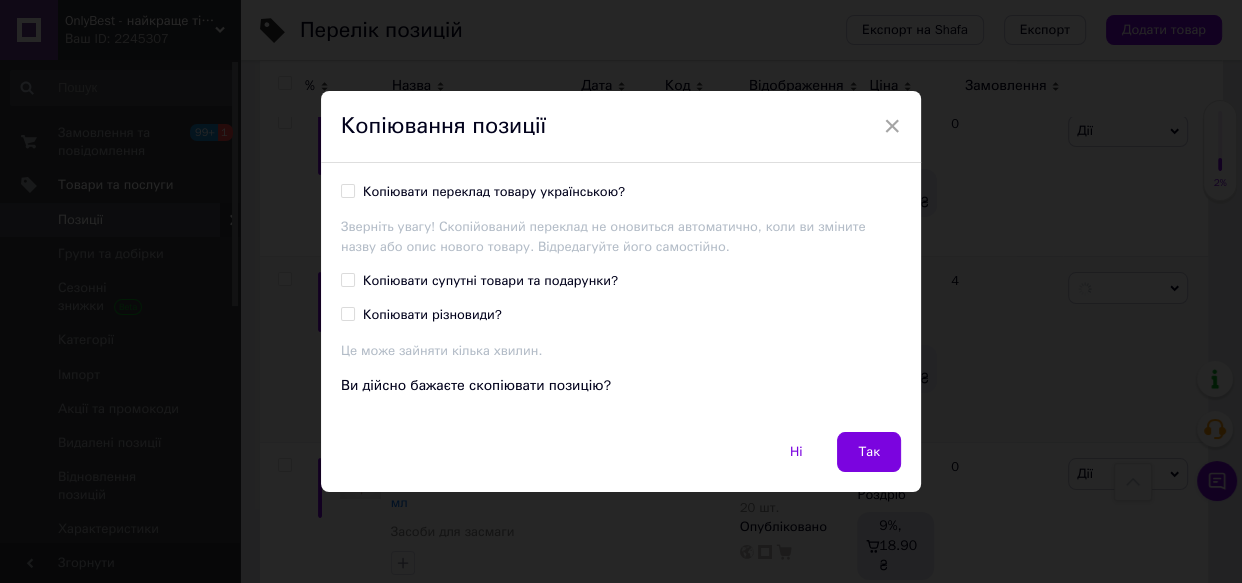 click on "Копіювати переклад товару українською?" at bounding box center (494, 192) 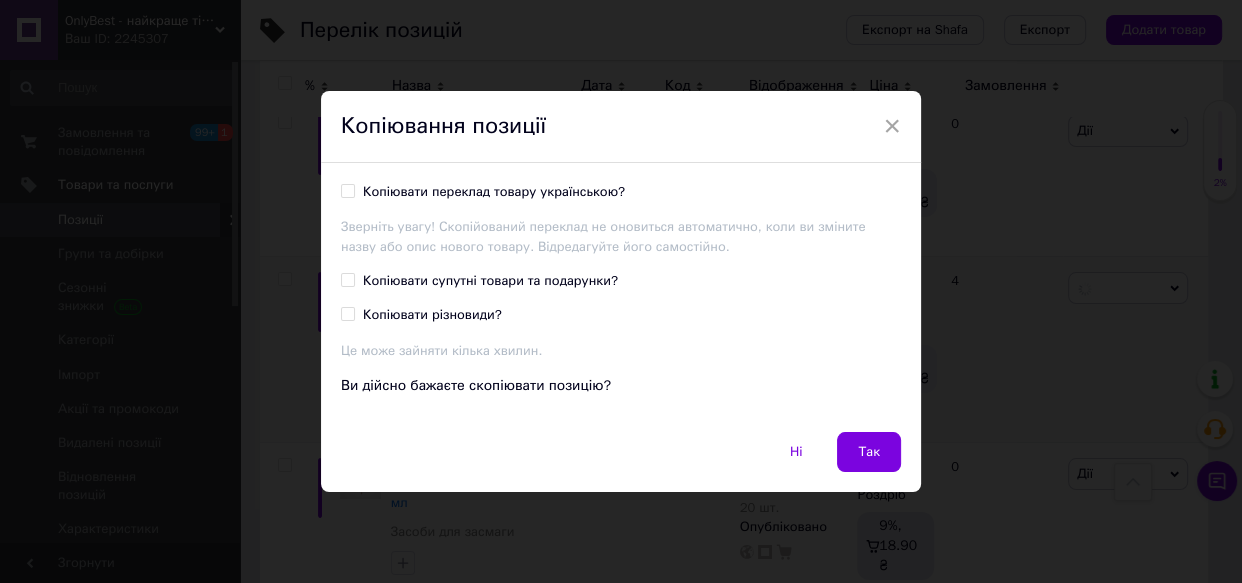 click on "Копіювати переклад товару українською?" at bounding box center [347, 190] 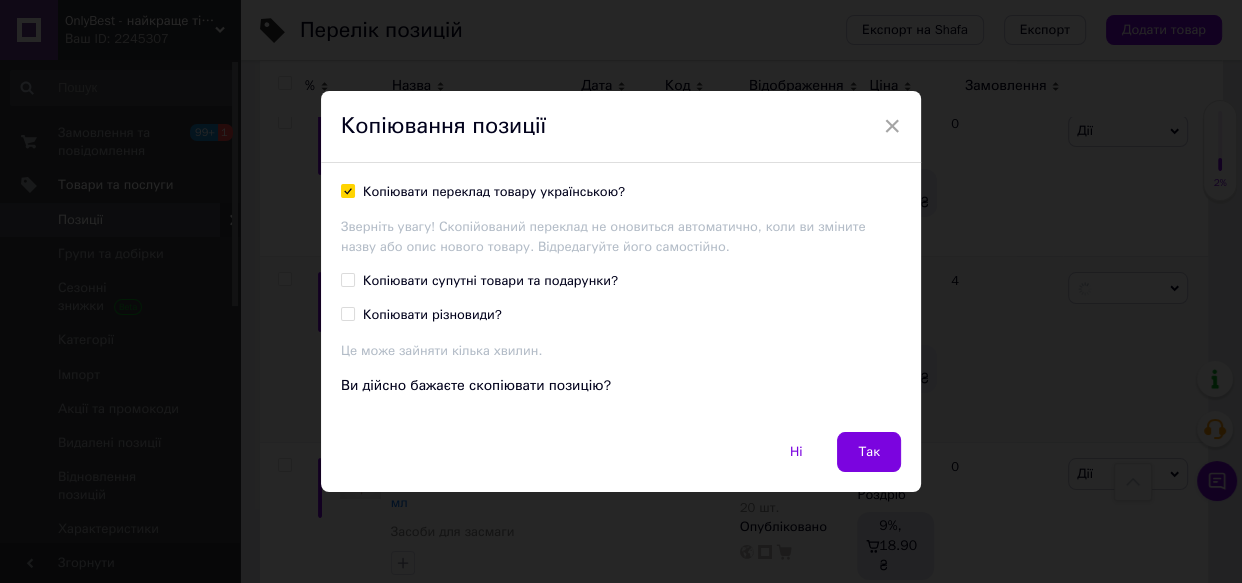 checkbox on "true" 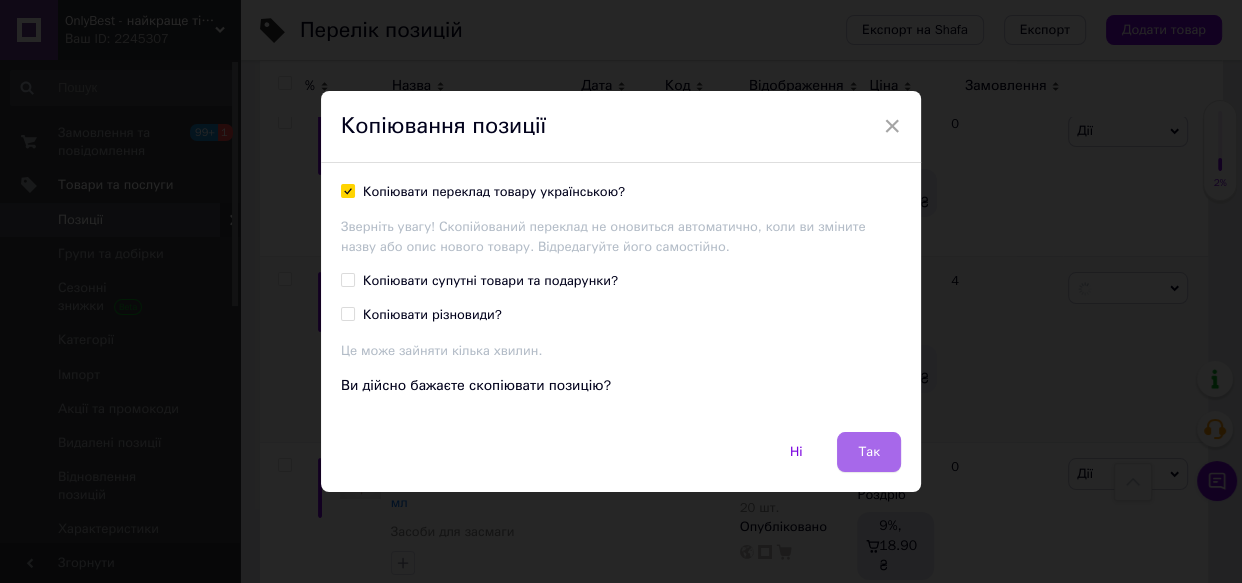 click on "Так" at bounding box center [869, 452] 